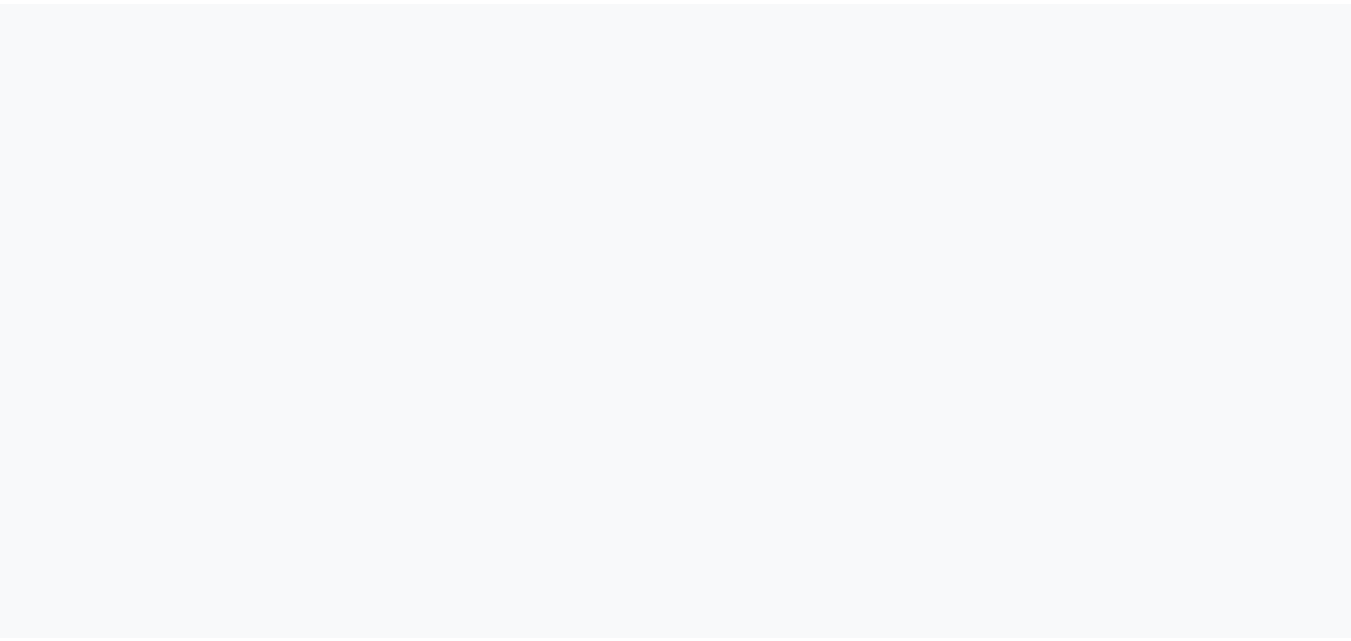 scroll, scrollTop: 0, scrollLeft: 0, axis: both 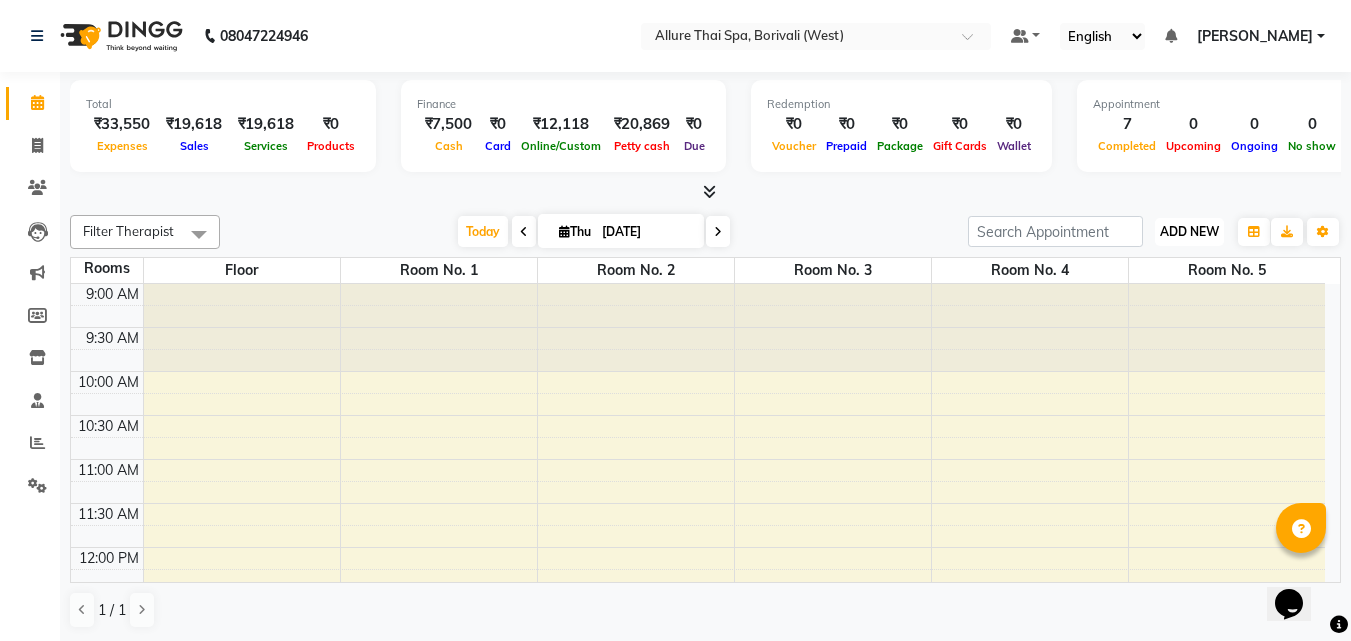 click on "ADD NEW" at bounding box center (1189, 231) 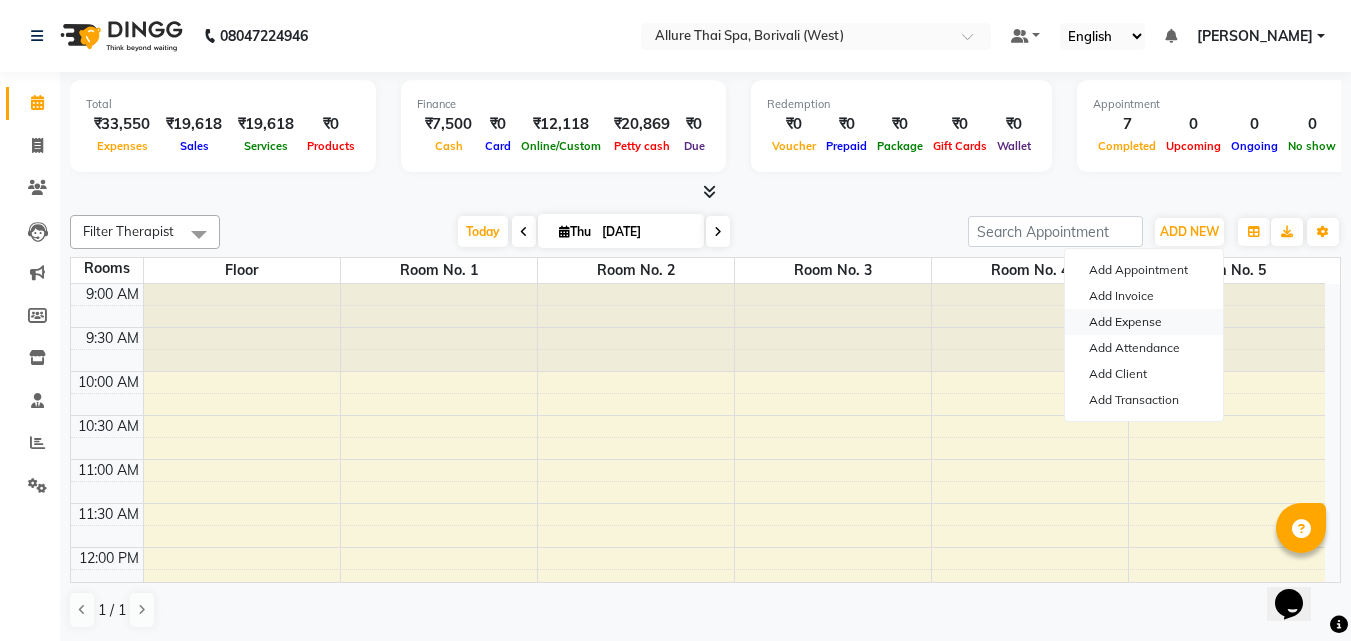 click on "Add Expense" at bounding box center (1144, 322) 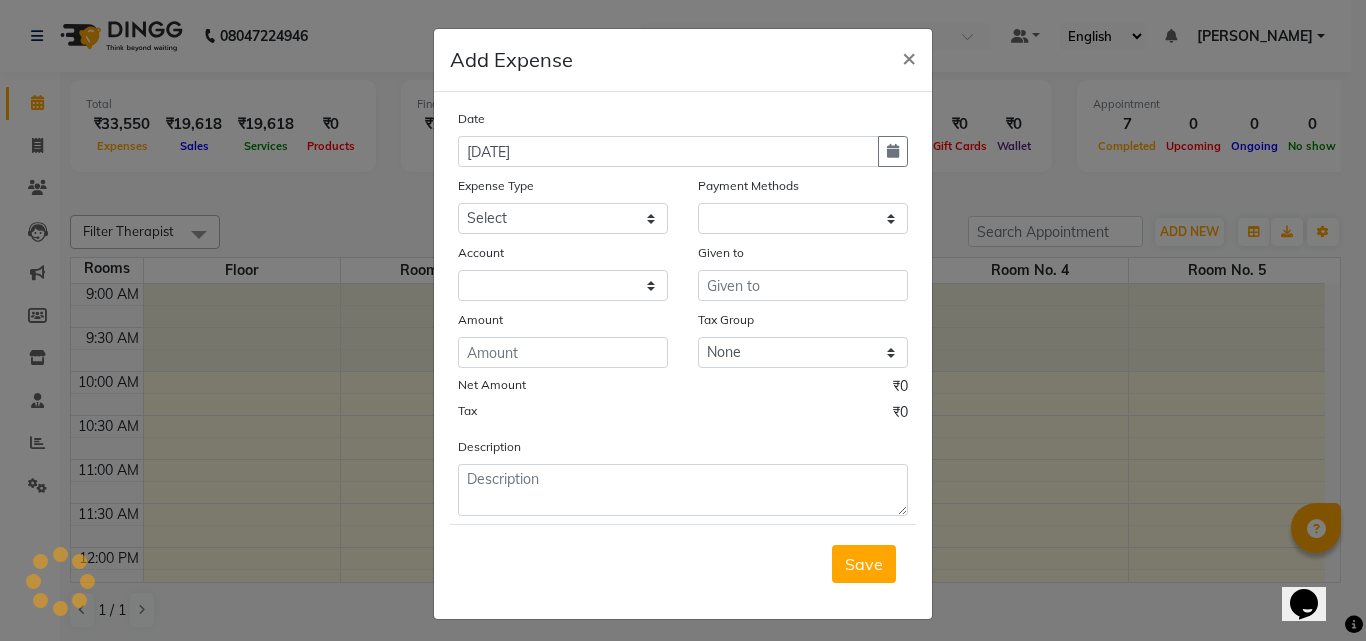 select on "1" 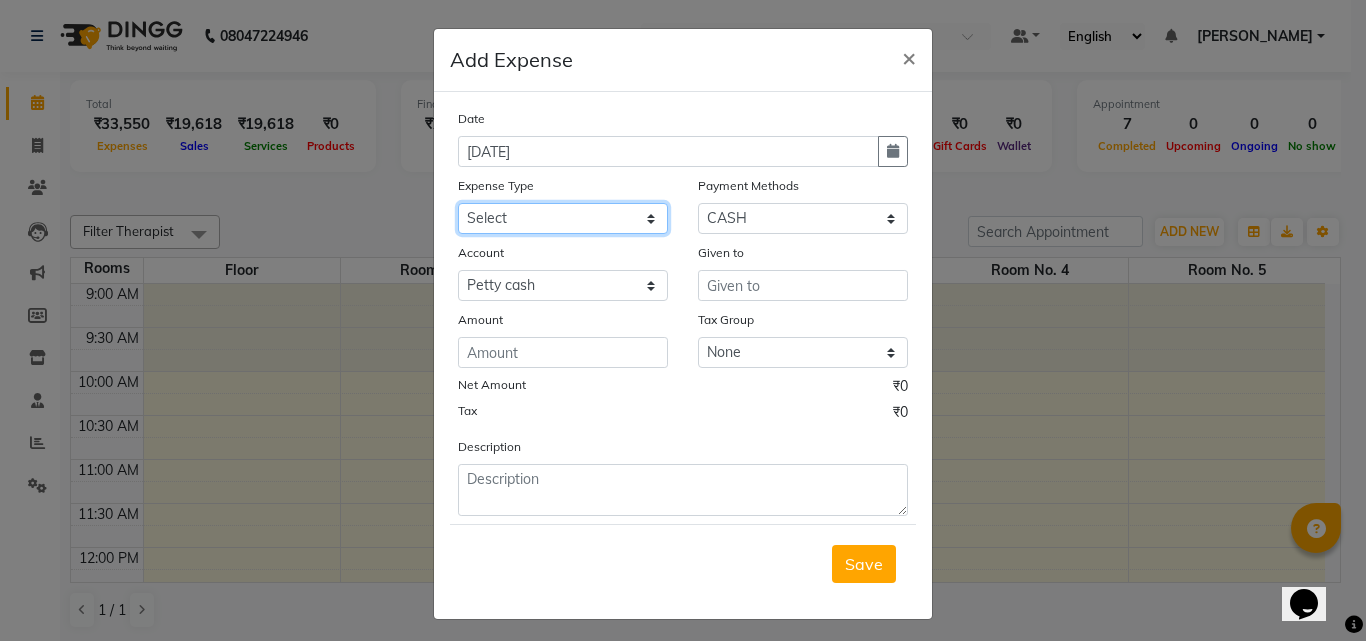 click on "Select Advance Salary Advertising and Marketing Expenses Bank charges Car maintenance  Cash transfer to bank Cash transfer to hub Client Snacks Clinical charges Drinking Water Equipment Essential Oil Fuel Govt fee Incentive Insurance International purchase Laundry Loan Repayment Maintenance Marketing Miscellaneous MRA Other OVER TIME Owner Withdrawal Pantry Product Profit Rent Salary Snacks Spa Utilities Staff Food Allowance Staff Snacks Staff Travelling STATIONARY Tax Tea & Refreshment Training Fees TRAVELLING ALLOWANCE Utilities" 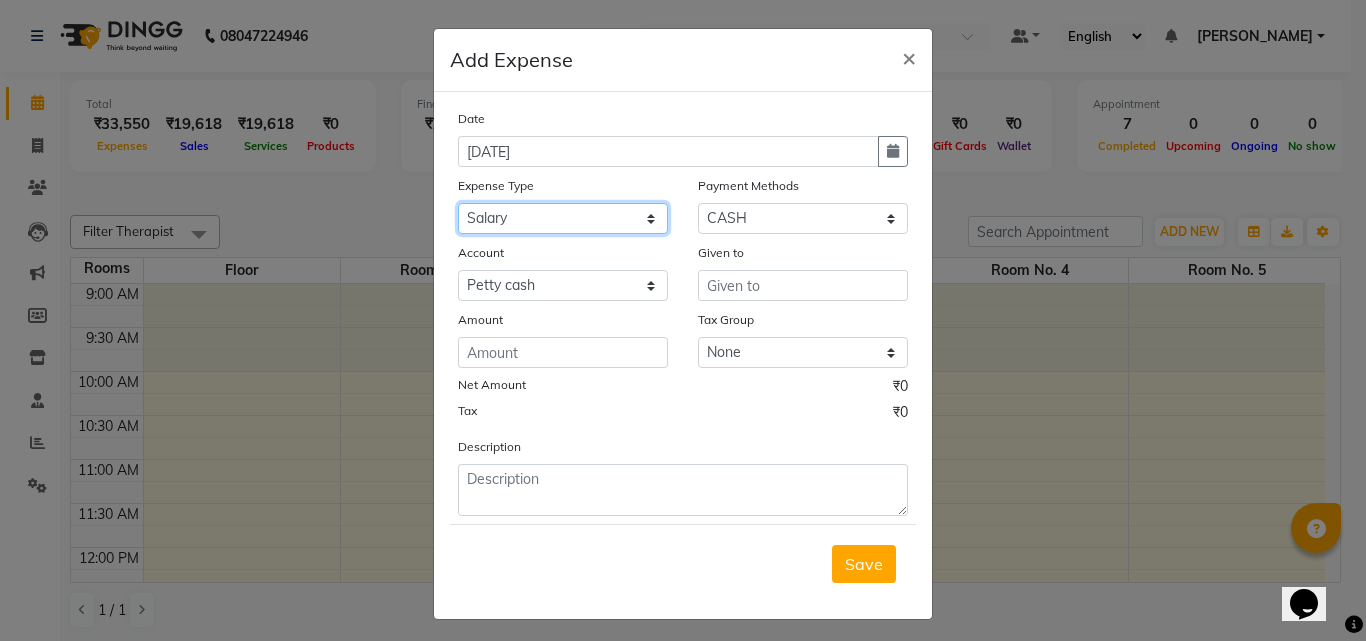 click on "Select Advance Salary Advertising and Marketing Expenses Bank charges Car maintenance  Cash transfer to bank Cash transfer to hub Client Snacks Clinical charges Drinking Water Equipment Essential Oil Fuel Govt fee Incentive Insurance International purchase Laundry Loan Repayment Maintenance Marketing Miscellaneous MRA Other OVER TIME Owner Withdrawal Pantry Product Profit Rent Salary Snacks Spa Utilities Staff Food Allowance Staff Snacks Staff Travelling STATIONARY Tax Tea & Refreshment Training Fees TRAVELLING ALLOWANCE Utilities" 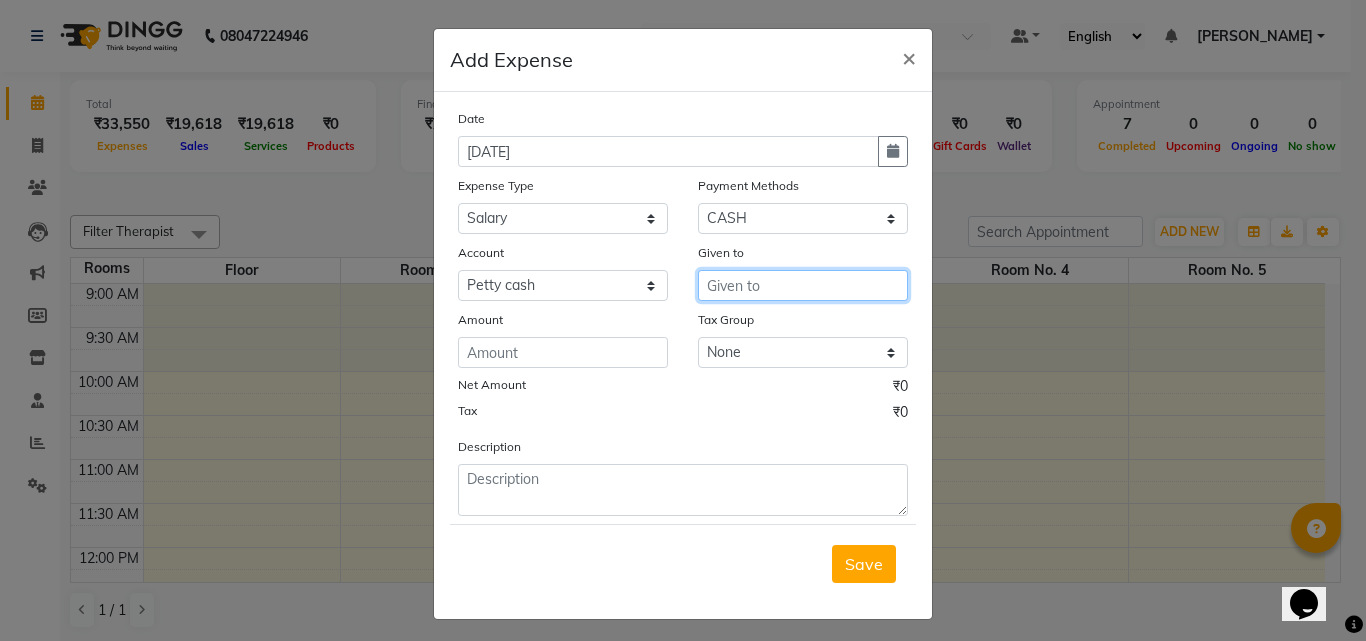 click at bounding box center [803, 285] 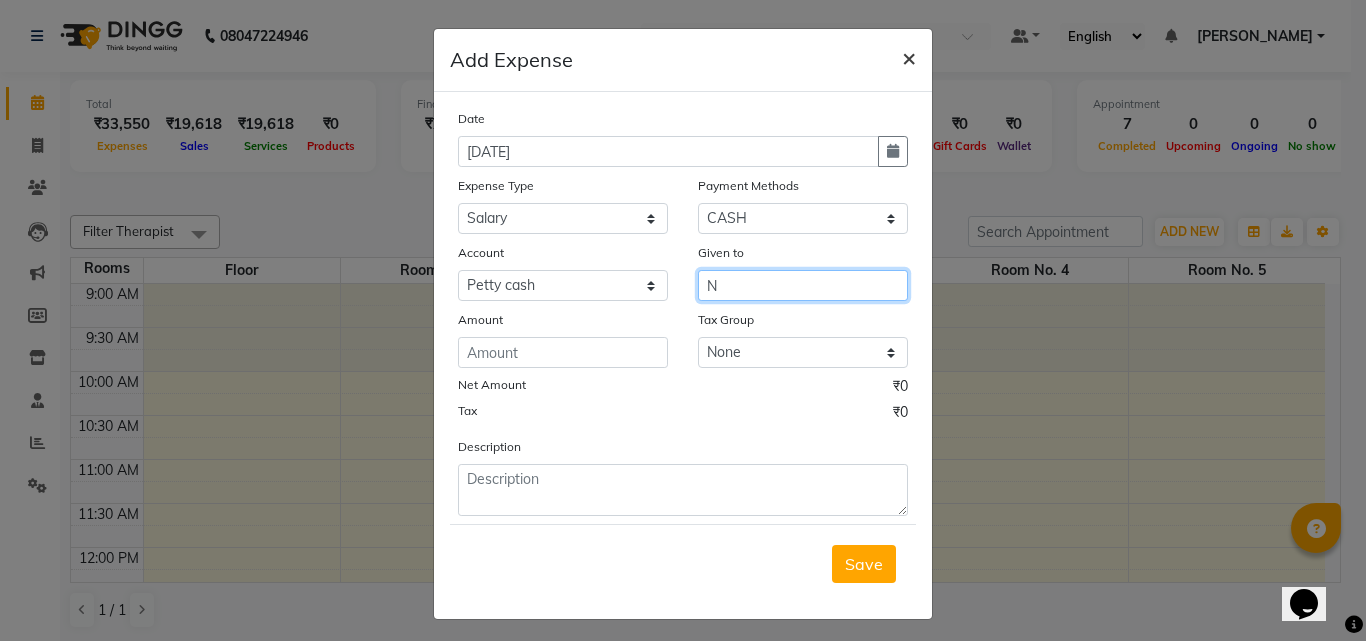 type on "N" 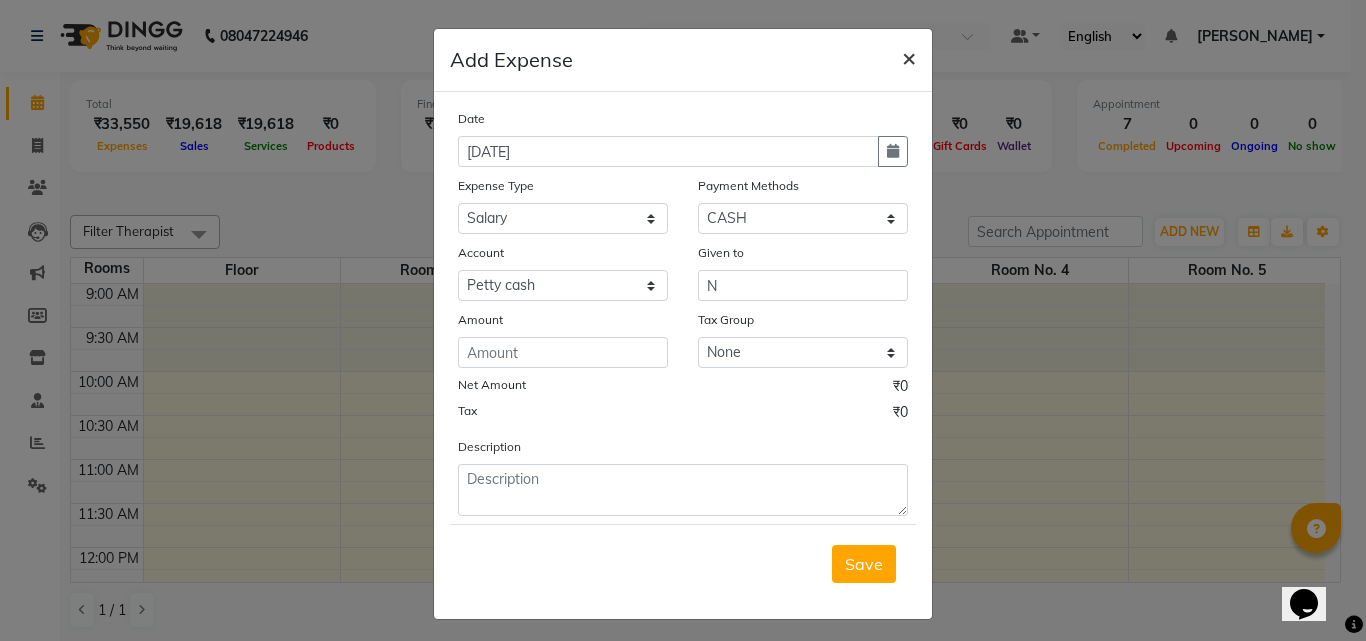click on "×" 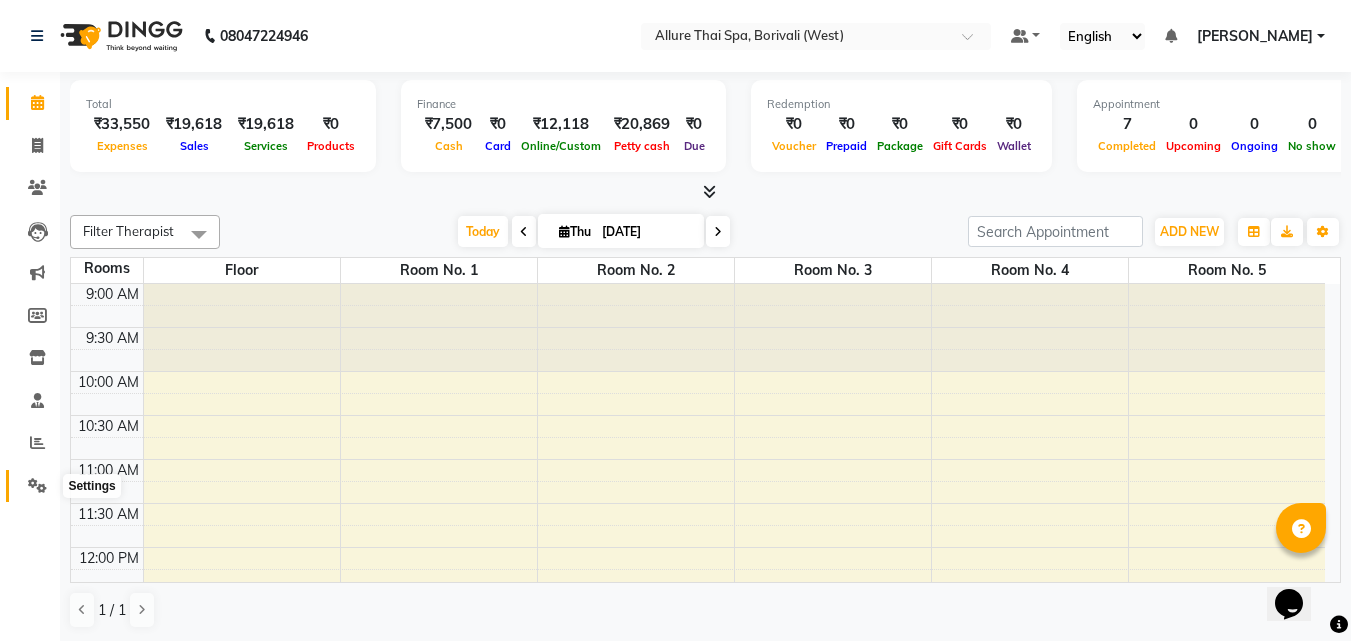 click 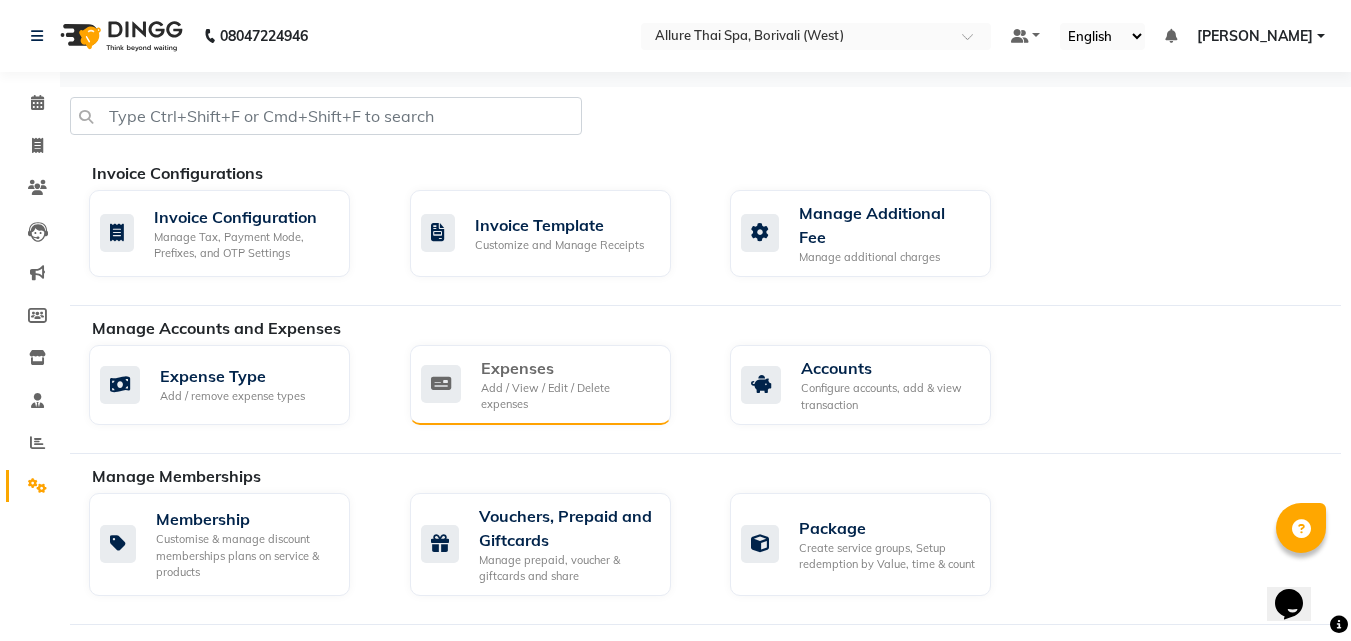 click on "Expenses" 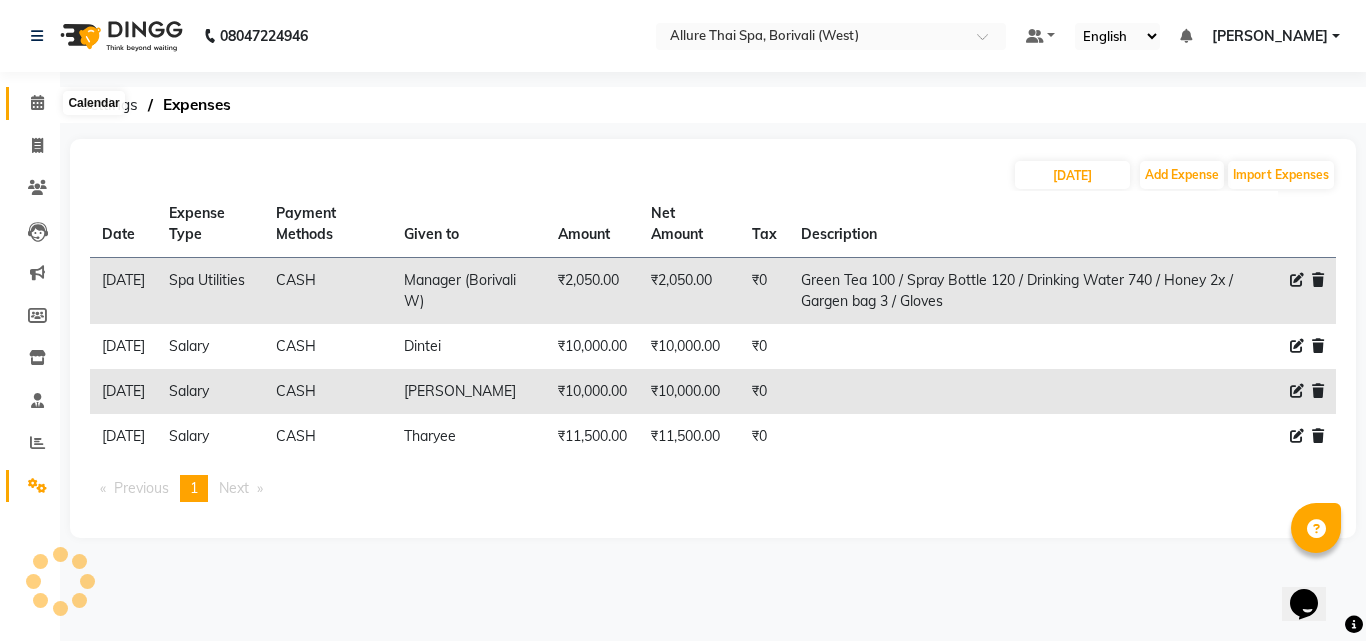 click 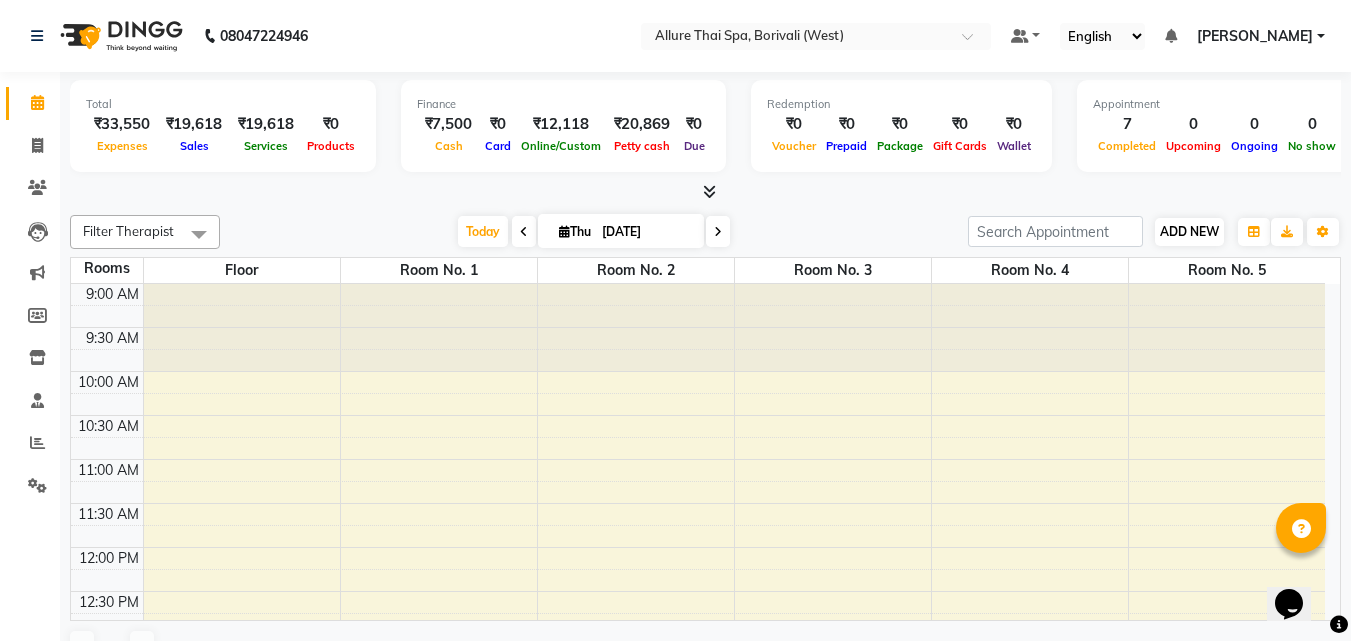 scroll, scrollTop: 0, scrollLeft: 0, axis: both 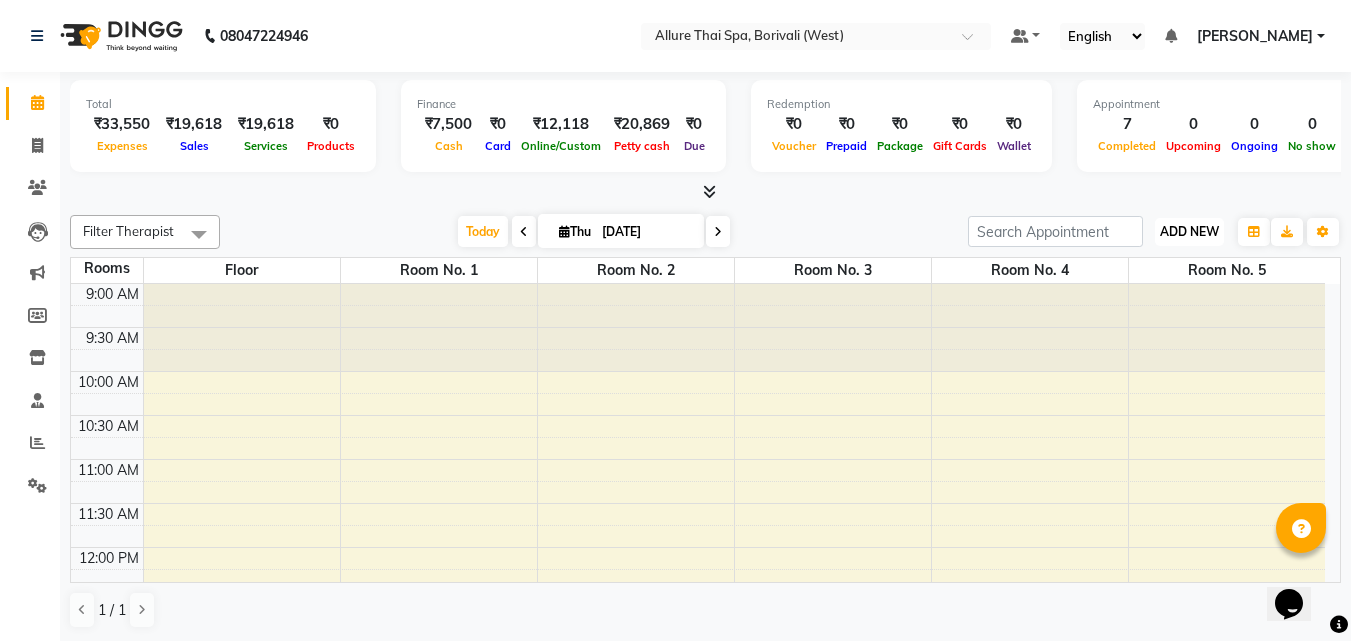 click on "ADD NEW Toggle Dropdown" at bounding box center (1189, 232) 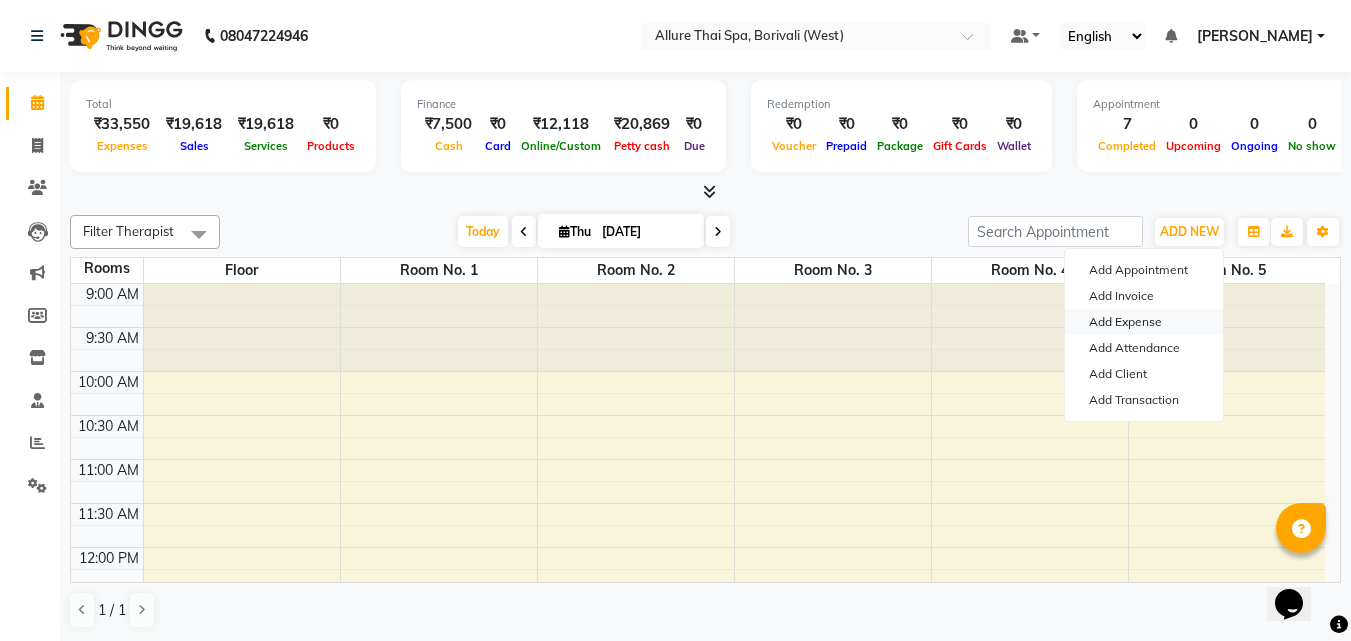 click on "Add Expense" at bounding box center [1144, 322] 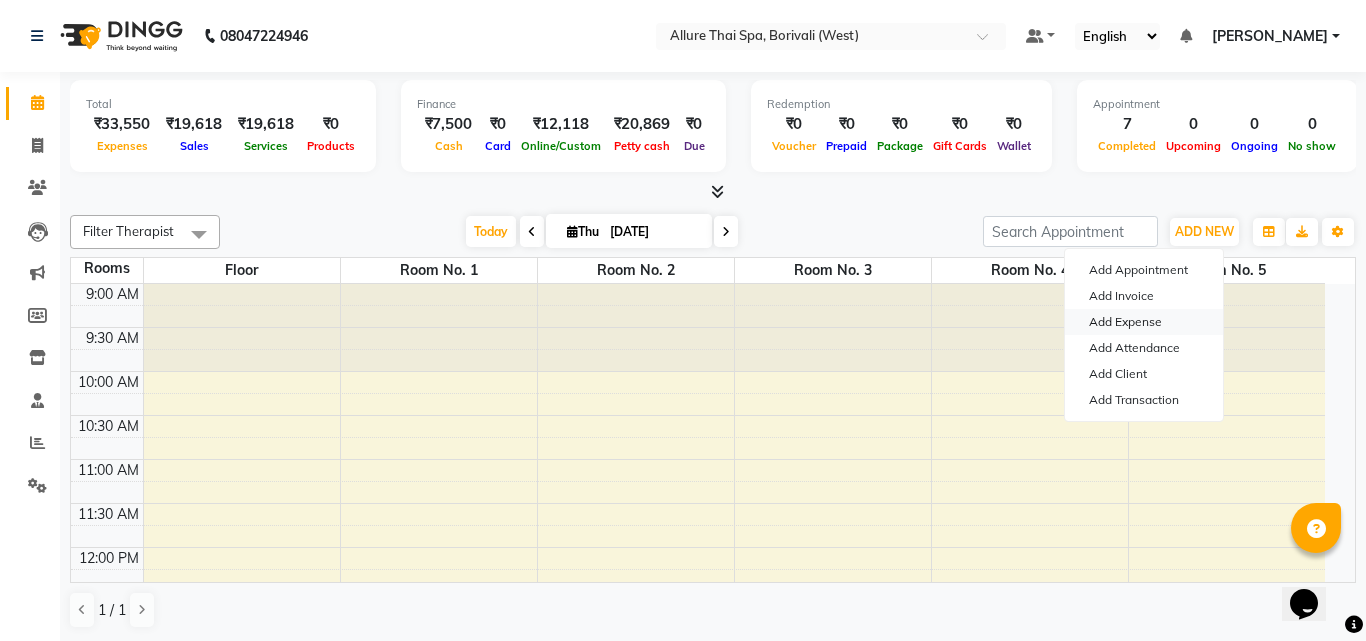 select on "1" 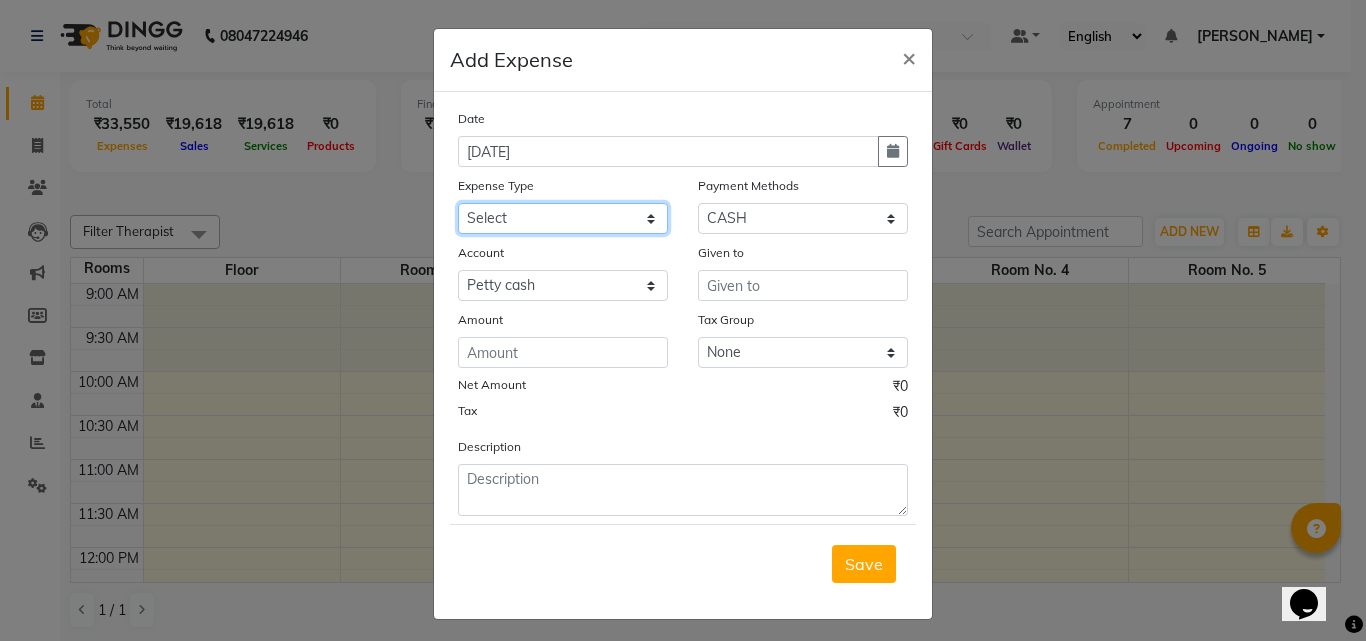 click on "Select Advance Salary Advertising and Marketing Expenses Bank charges Car maintenance  Cash transfer to bank Cash transfer to hub Client Snacks Clinical charges Drinking Water Equipment Essential Oil Fuel Govt fee Incentive Insurance International purchase Laundry Loan Repayment Maintenance Marketing Miscellaneous MRA Other OVER TIME Owner Withdrawal Pantry Product Profit Rent Salary Snacks Spa Utilities Staff Food Allowance Staff Snacks Staff Travelling STATIONARY Tax Tea & Refreshment Training Fees TRAVELLING ALLOWANCE Utilities" 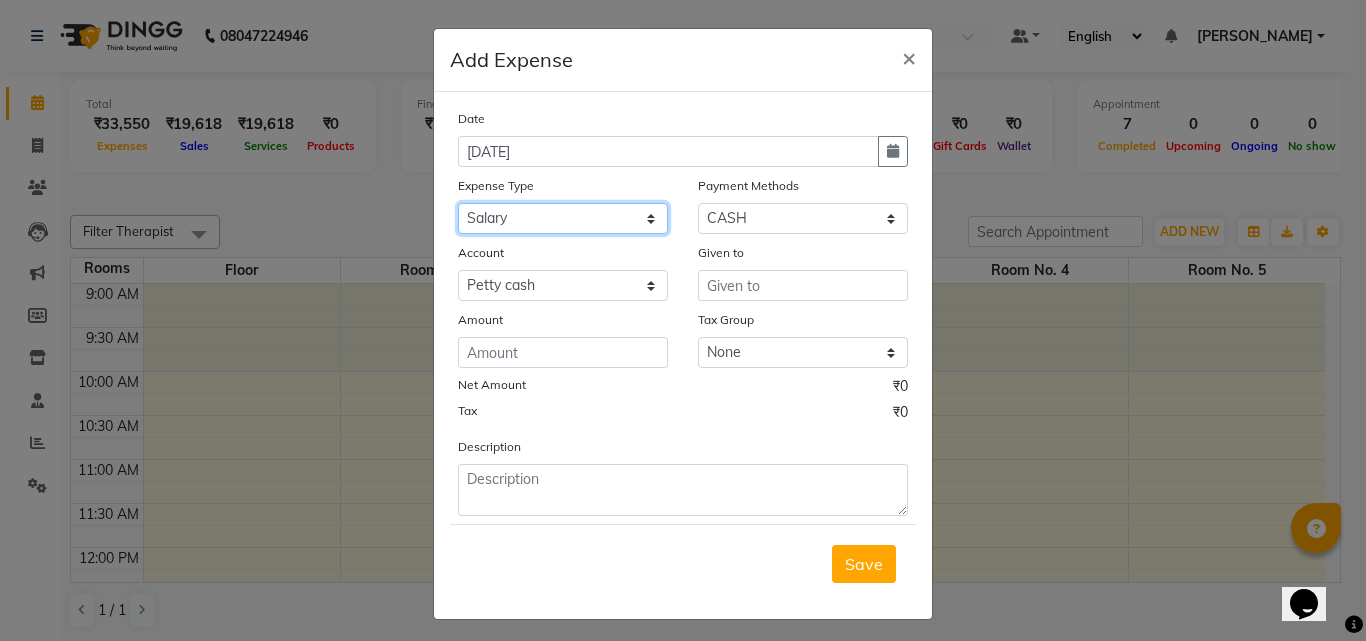 click on "Select Advance Salary Advertising and Marketing Expenses Bank charges Car maintenance  Cash transfer to bank Cash transfer to hub Client Snacks Clinical charges Drinking Water Equipment Essential Oil Fuel Govt fee Incentive Insurance International purchase Laundry Loan Repayment Maintenance Marketing Miscellaneous MRA Other OVER TIME Owner Withdrawal Pantry Product Profit Rent Salary Snacks Spa Utilities Staff Food Allowance Staff Snacks Staff Travelling STATIONARY Tax Tea & Refreshment Training Fees TRAVELLING ALLOWANCE Utilities" 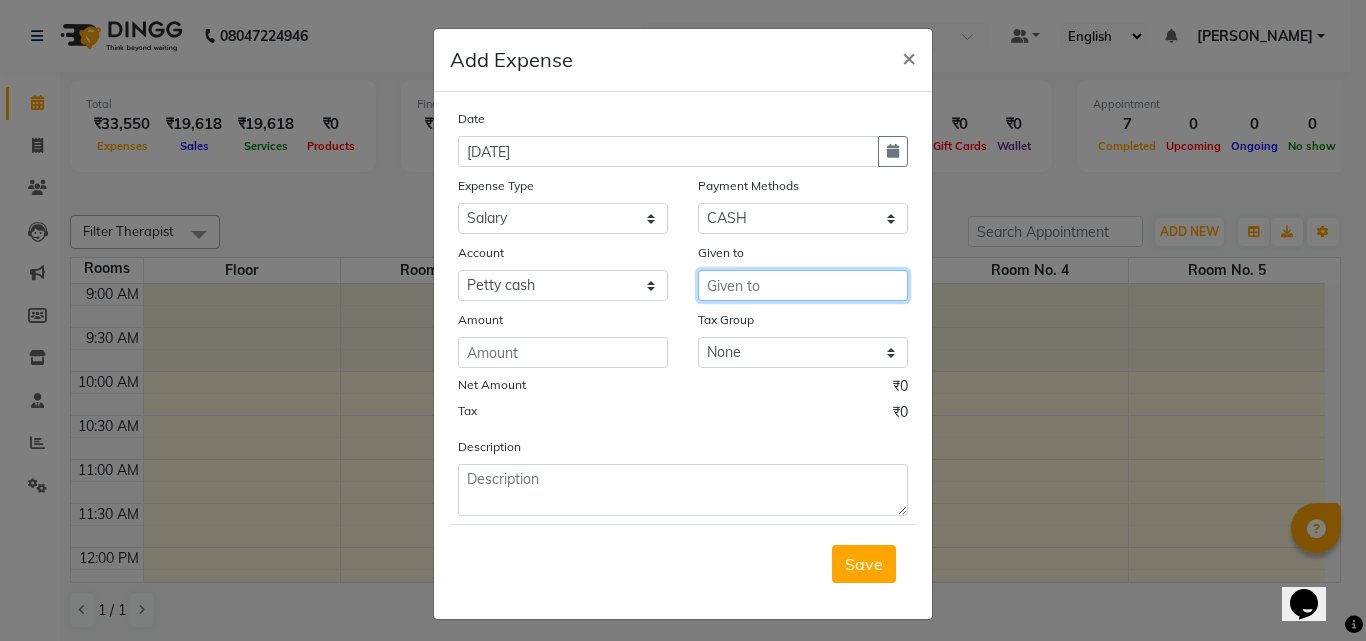click at bounding box center (803, 285) 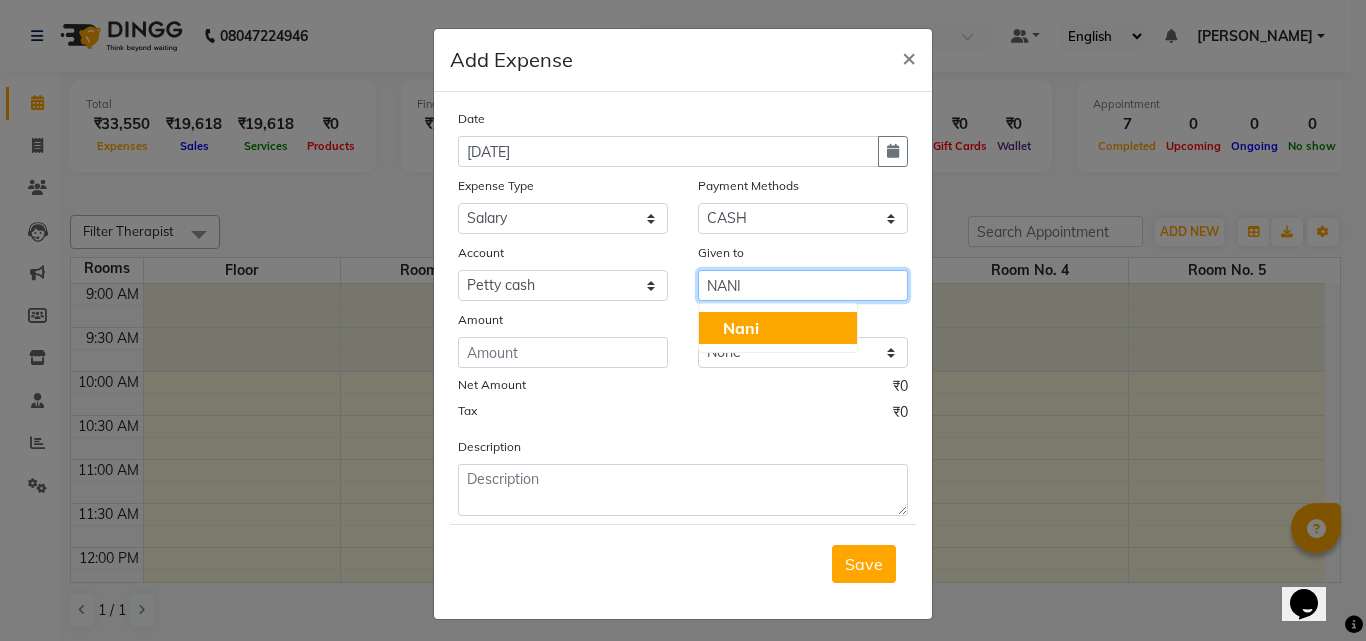 click on "Nani" 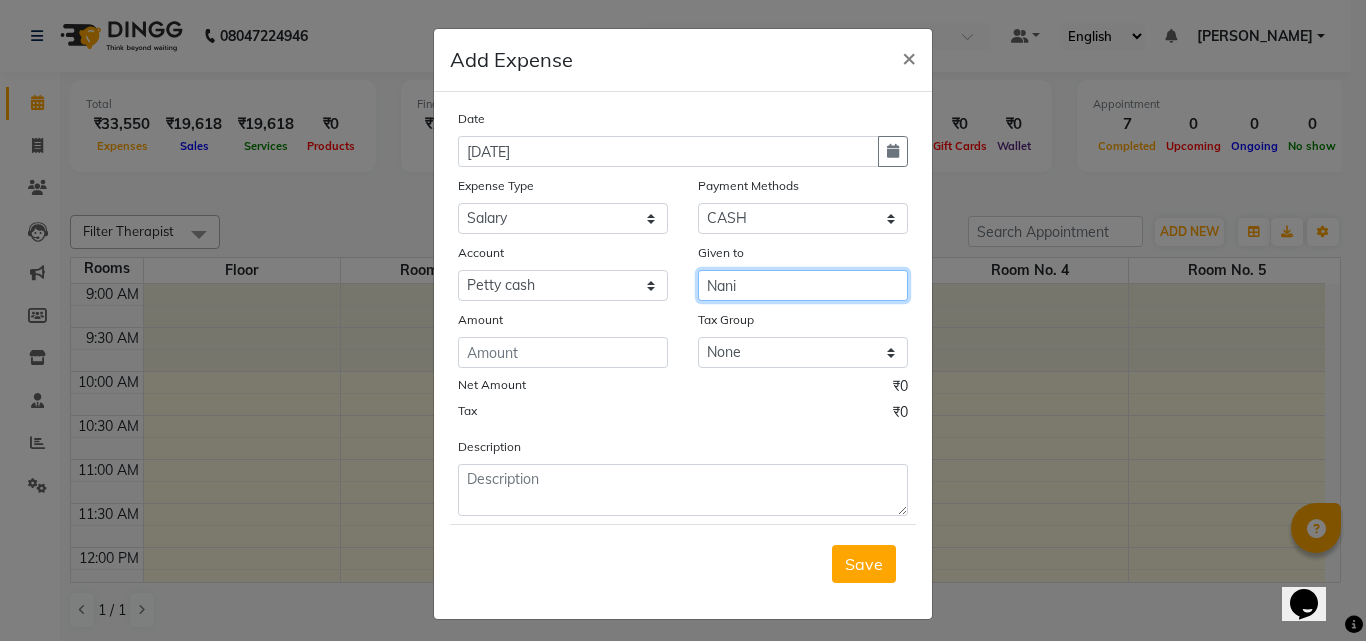 type on "Nani" 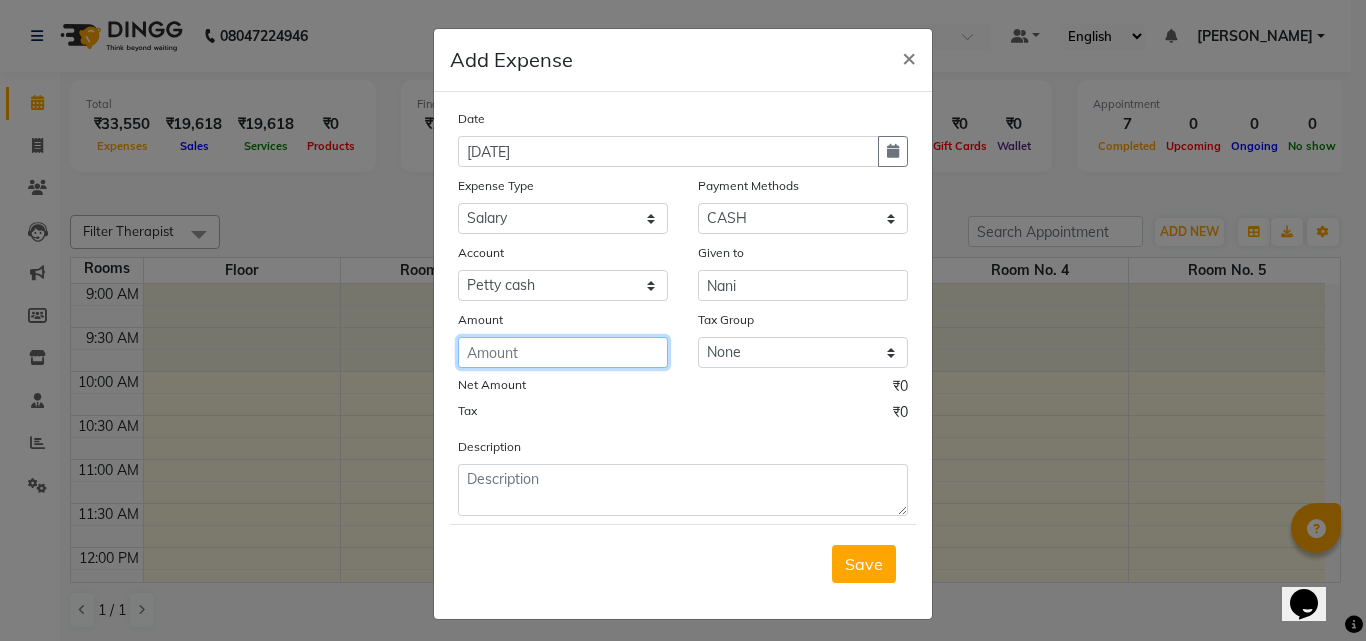 click 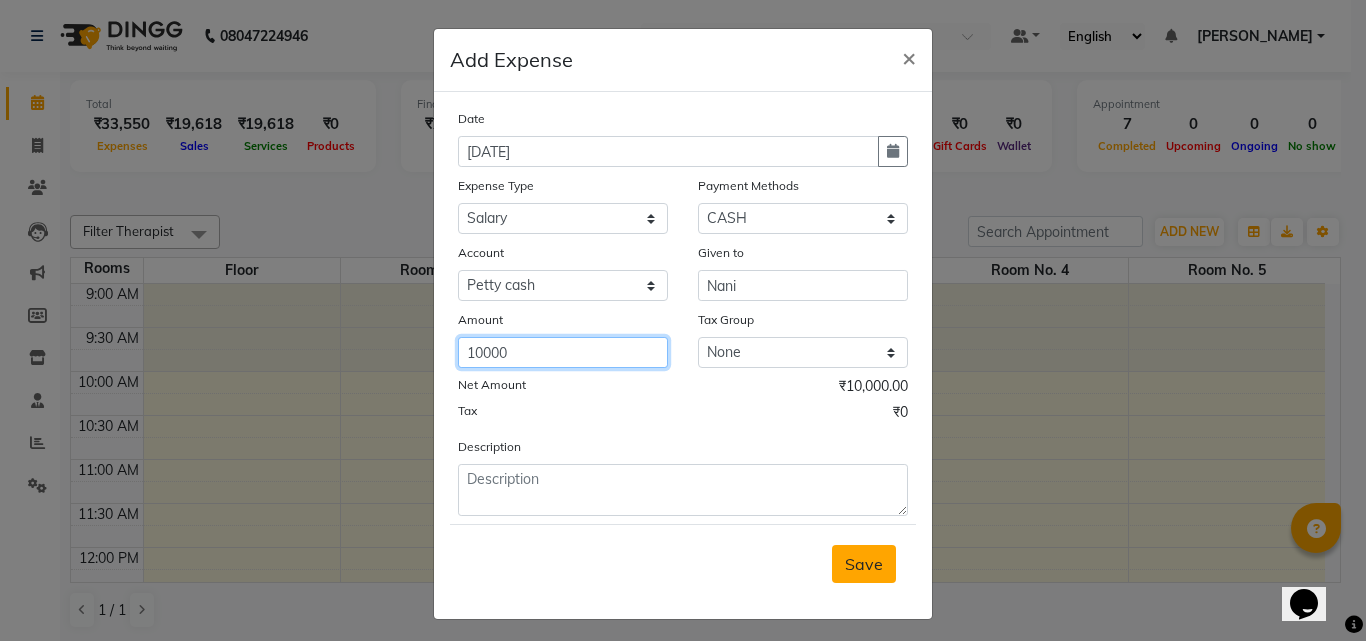 type on "10000" 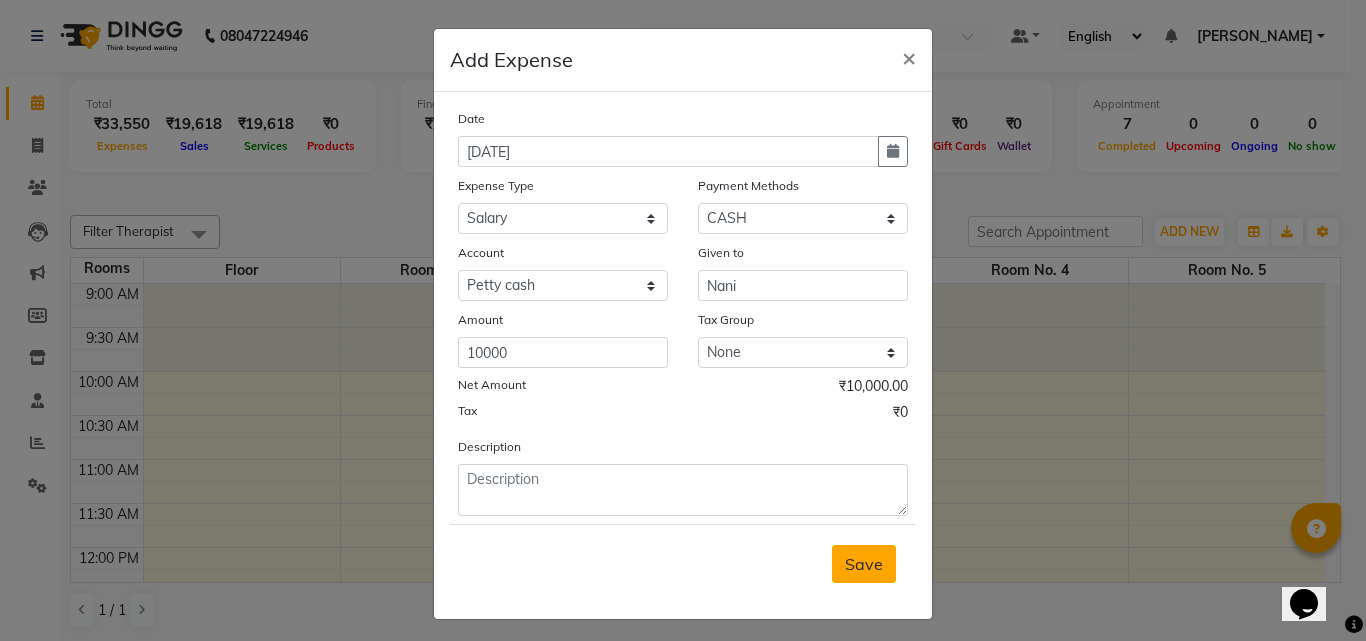 click on "Save" at bounding box center [864, 564] 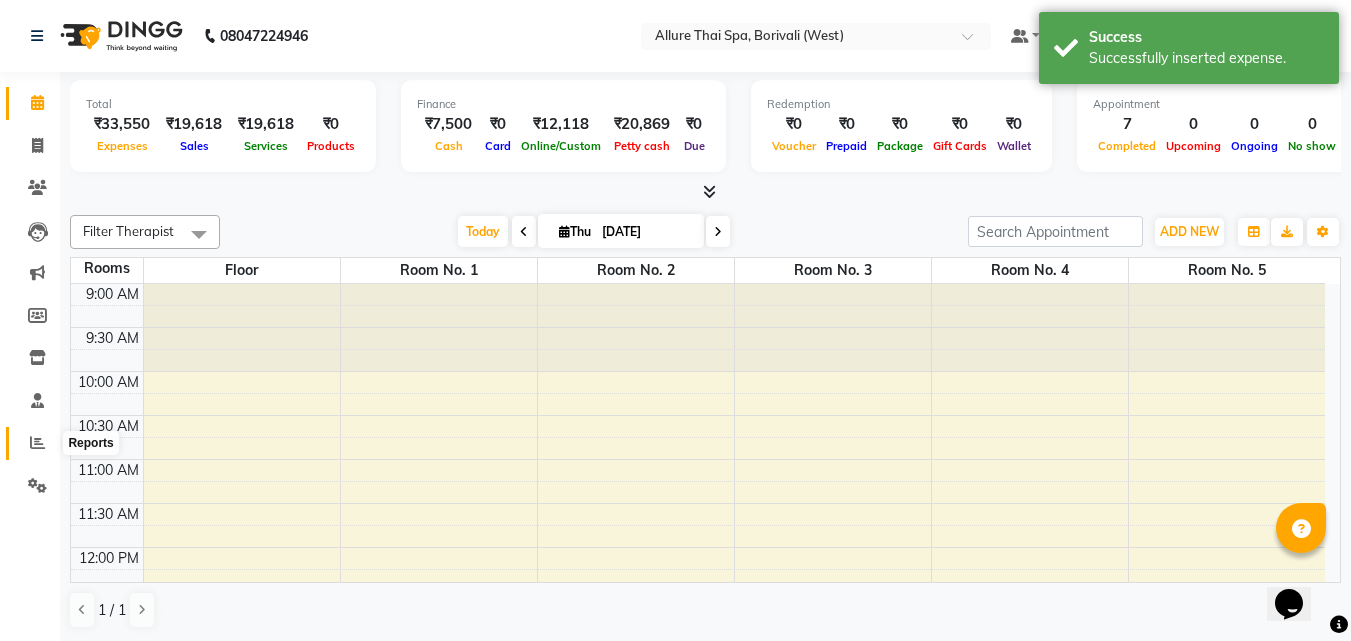 click 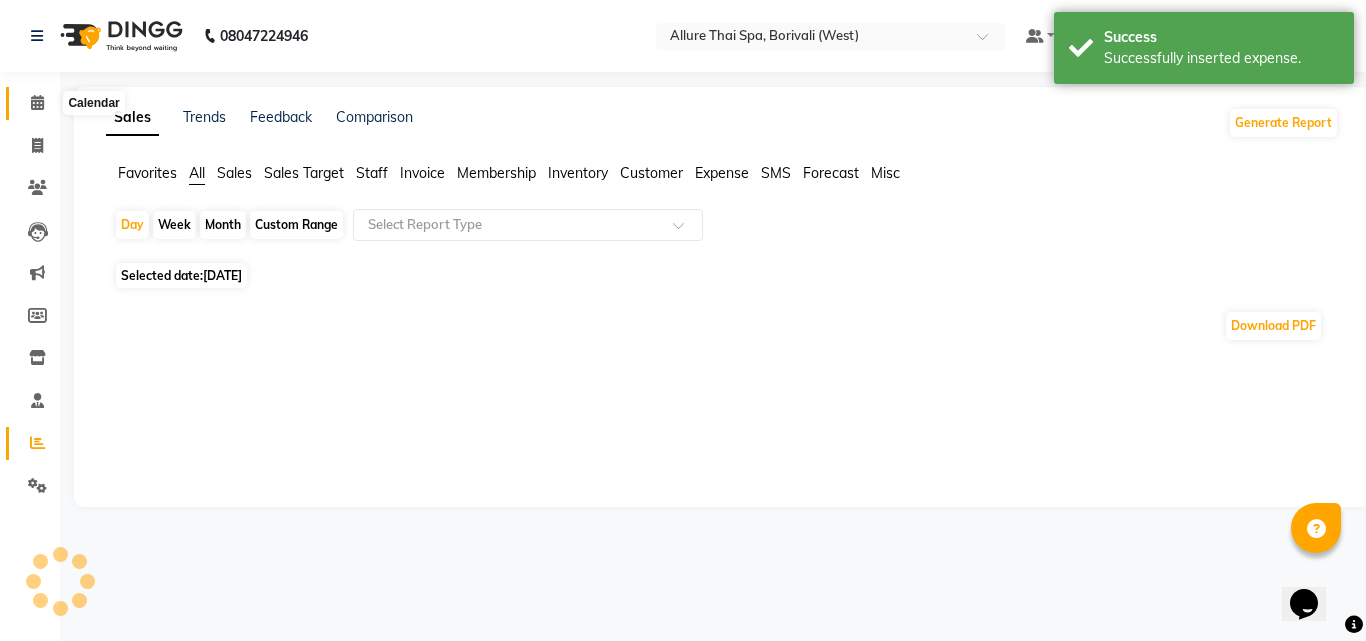 click 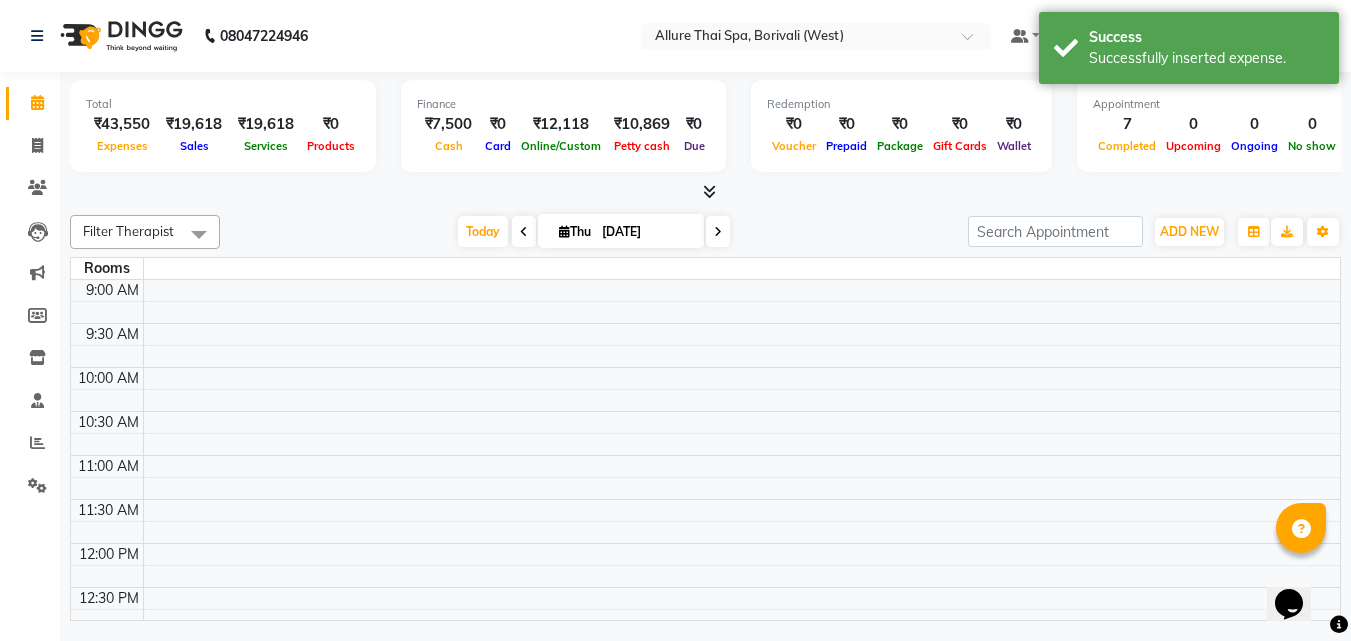 scroll, scrollTop: 0, scrollLeft: 0, axis: both 